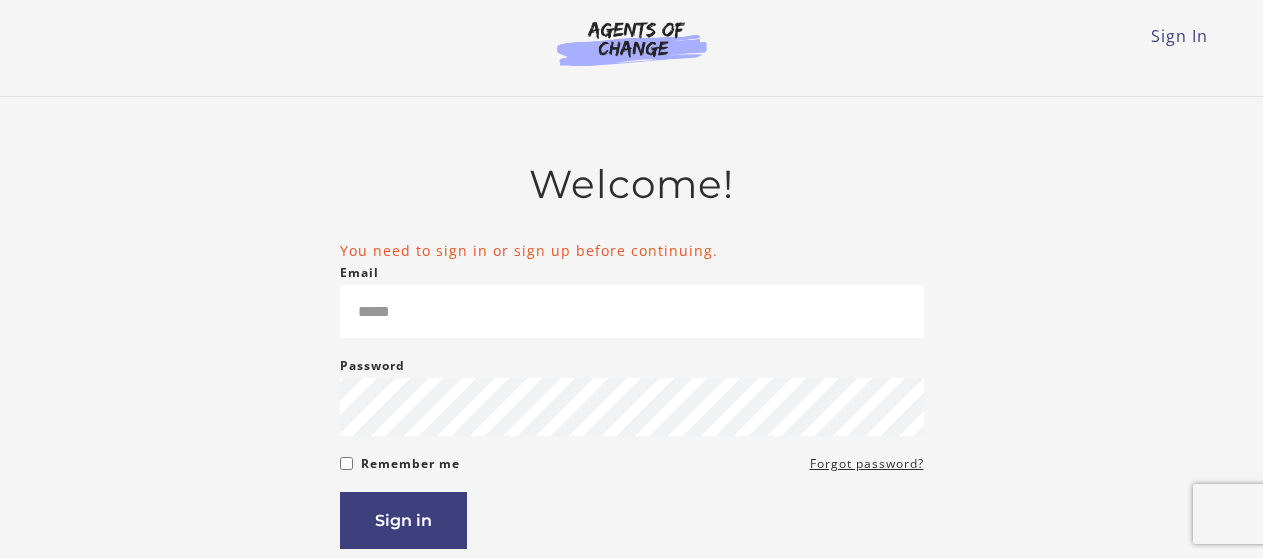 scroll, scrollTop: 0, scrollLeft: 0, axis: both 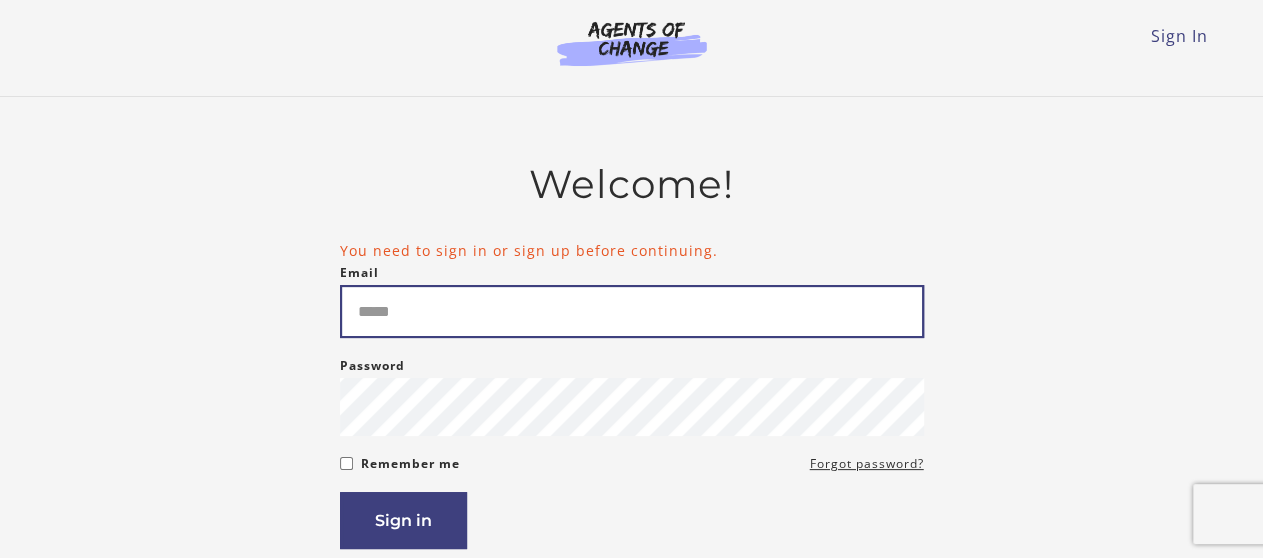 click on "Email" at bounding box center (632, 311) 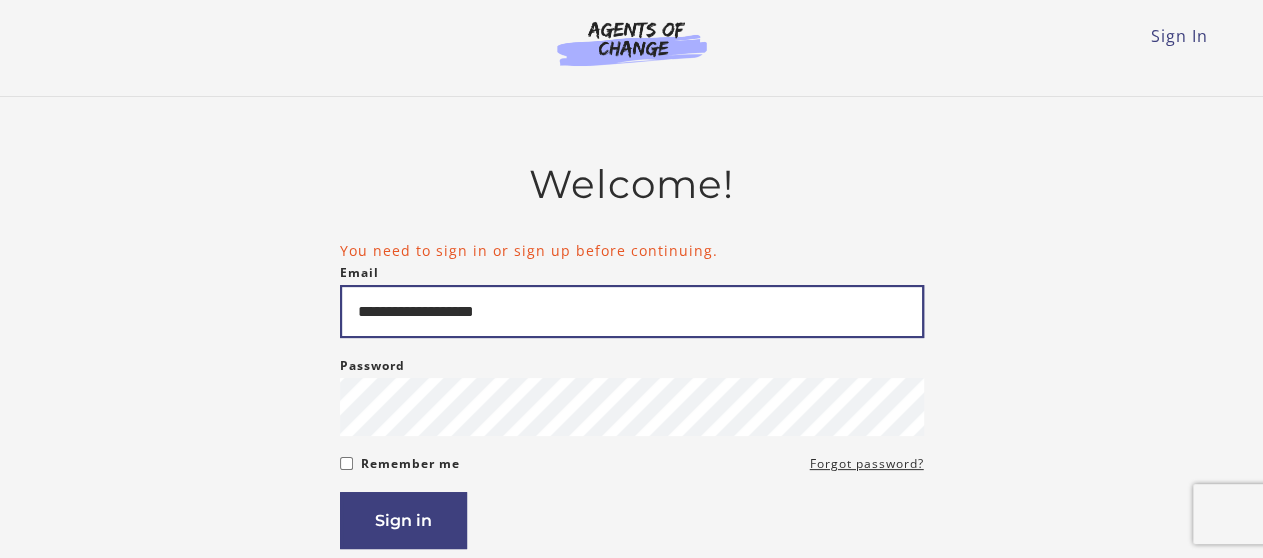 type on "**********" 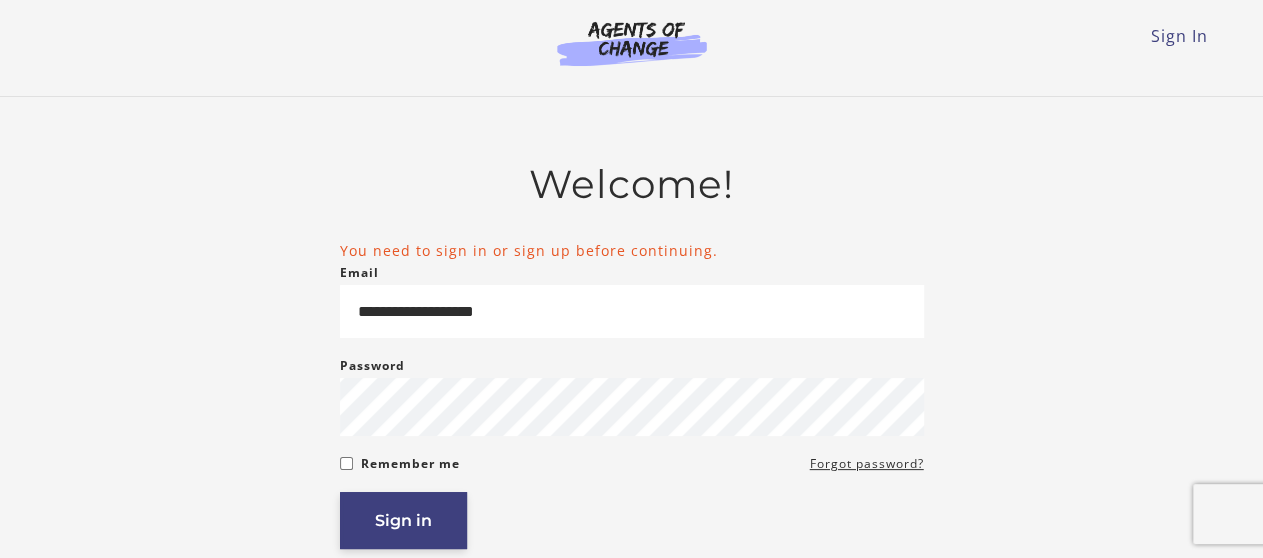 click on "Sign in" at bounding box center (403, 520) 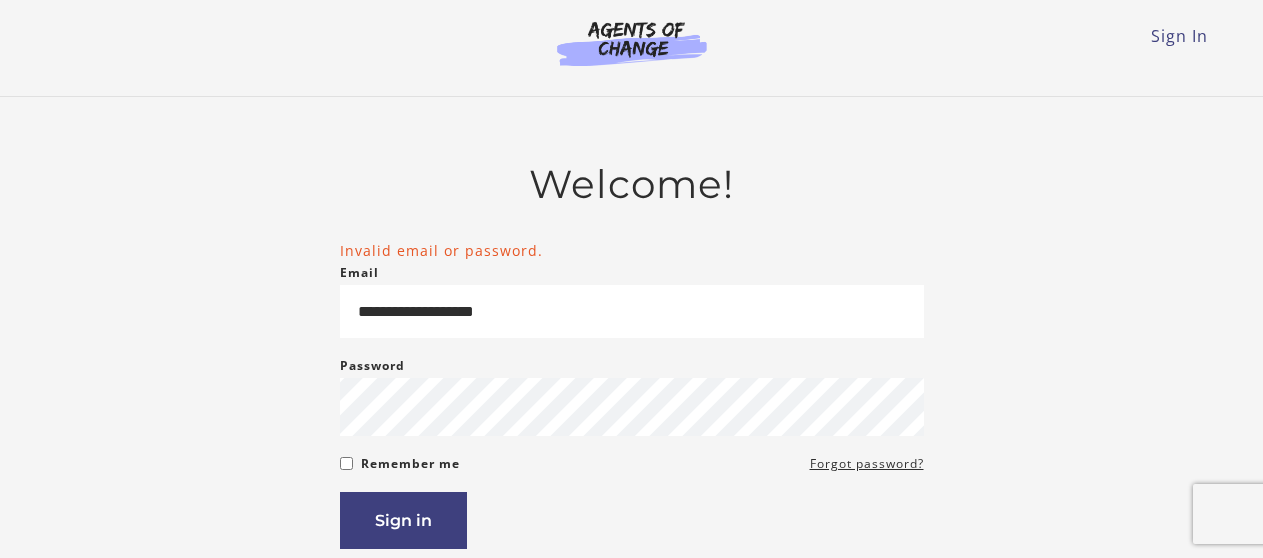 scroll, scrollTop: 0, scrollLeft: 0, axis: both 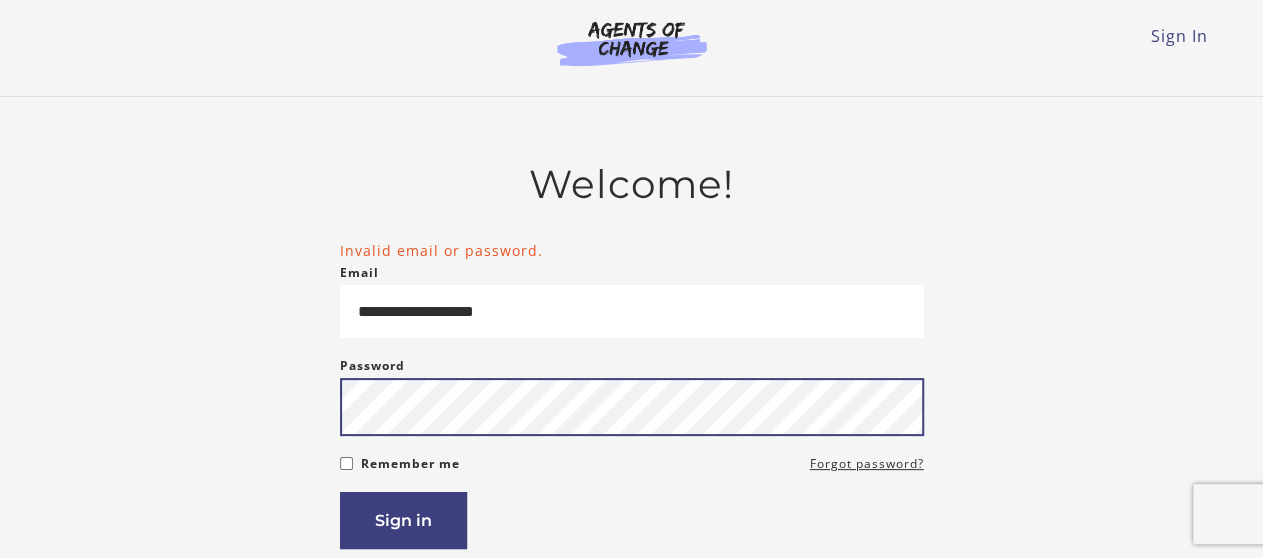 click on "Sign in" at bounding box center [403, 520] 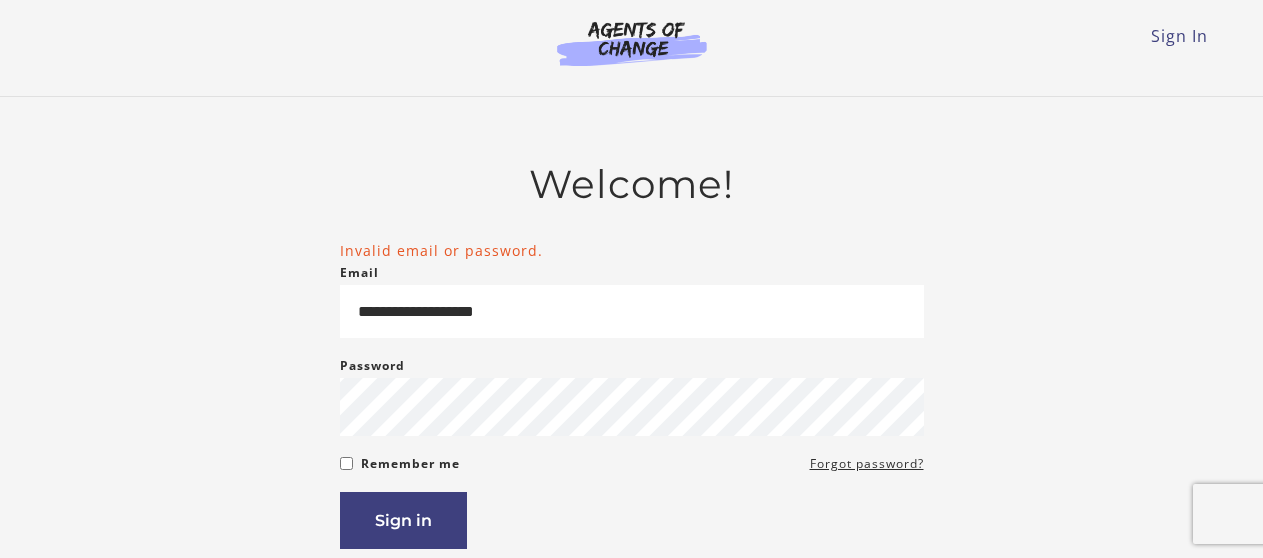 scroll, scrollTop: 0, scrollLeft: 0, axis: both 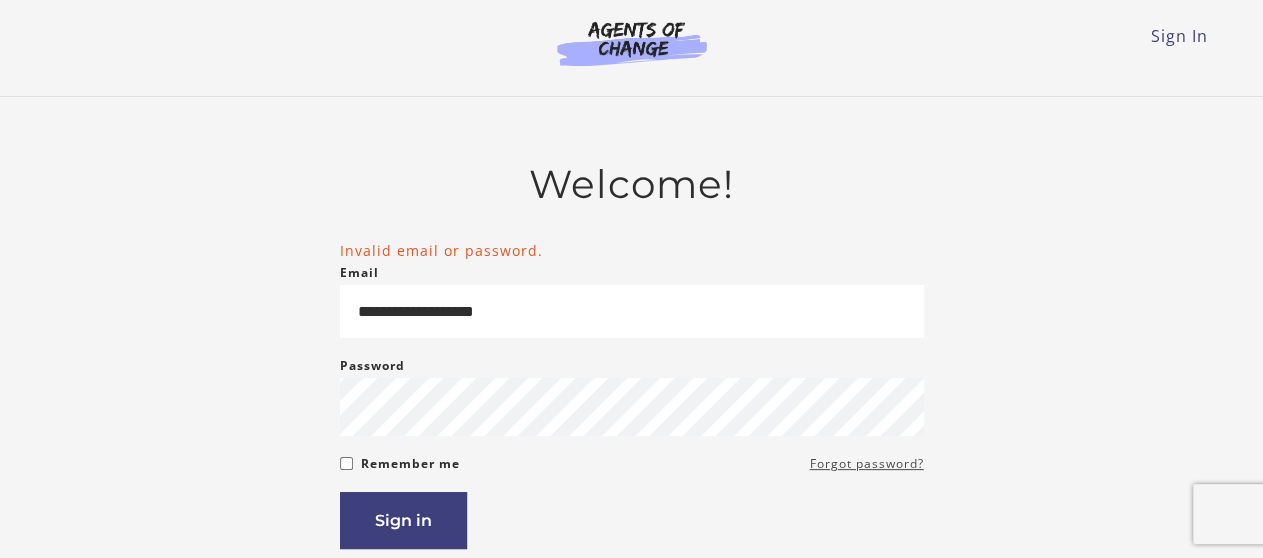click on "Forgot password?" at bounding box center [867, 464] 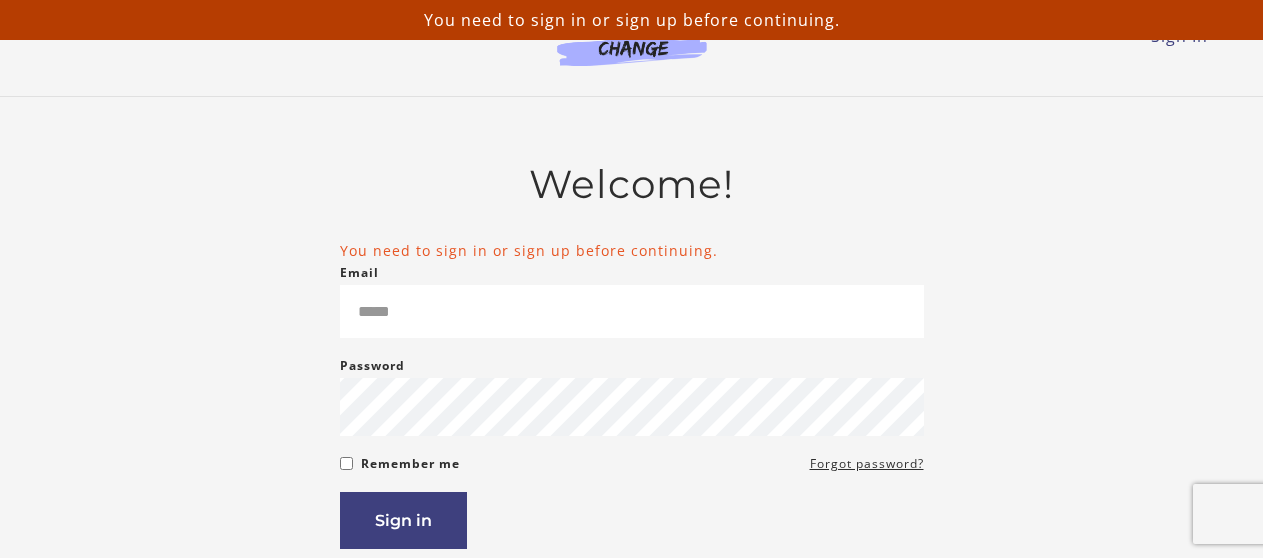 scroll, scrollTop: 0, scrollLeft: 0, axis: both 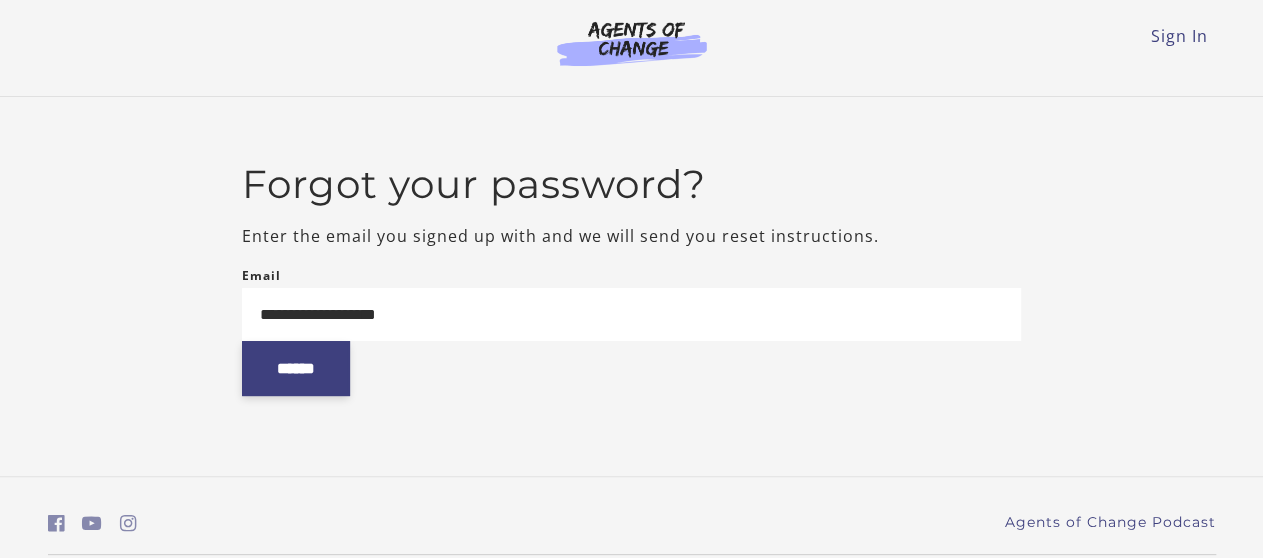 type on "**********" 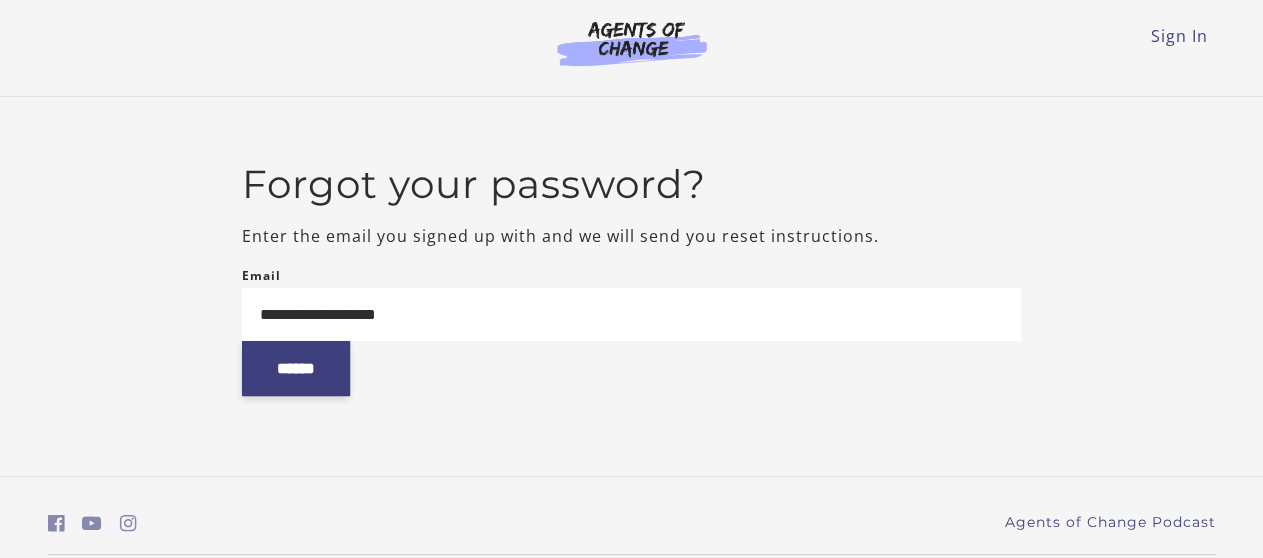 click on "******" at bounding box center (296, 368) 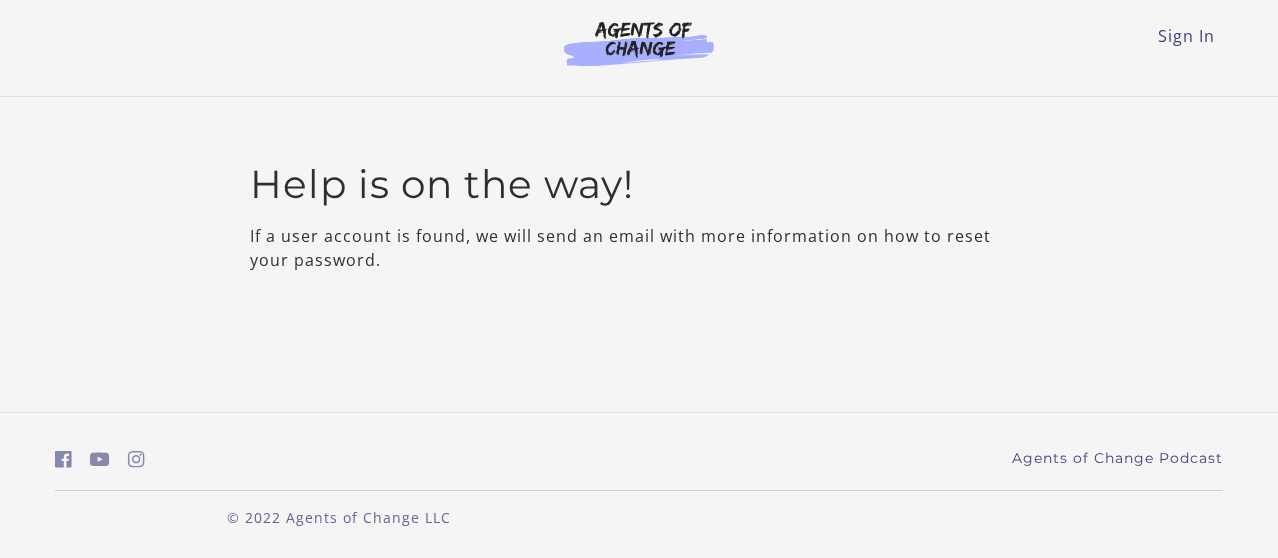 scroll, scrollTop: 0, scrollLeft: 0, axis: both 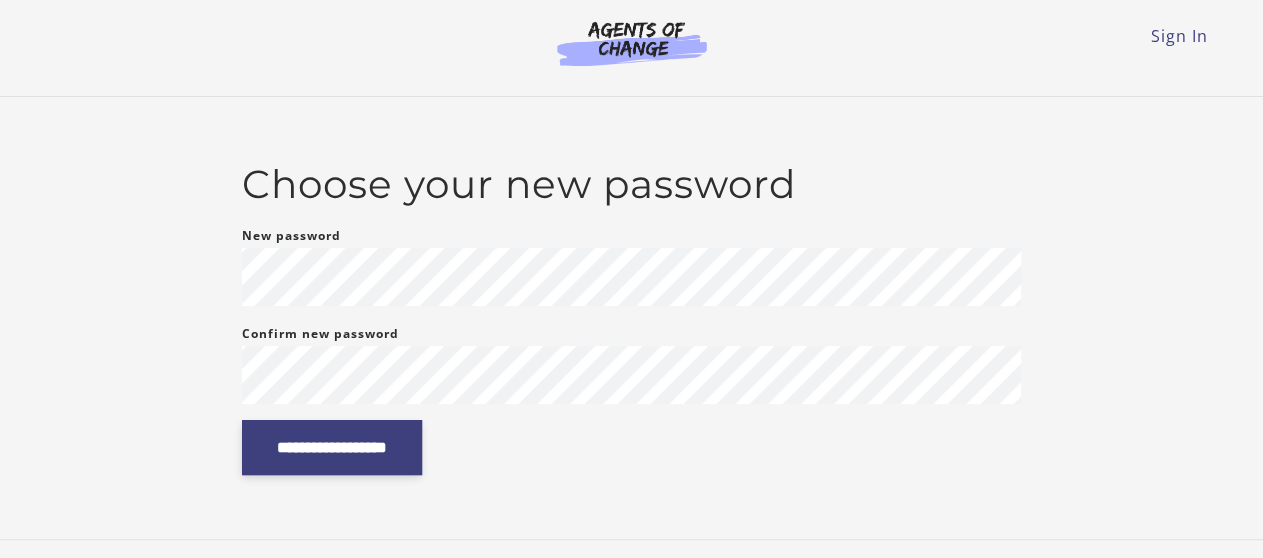 click on "**********" at bounding box center (332, 447) 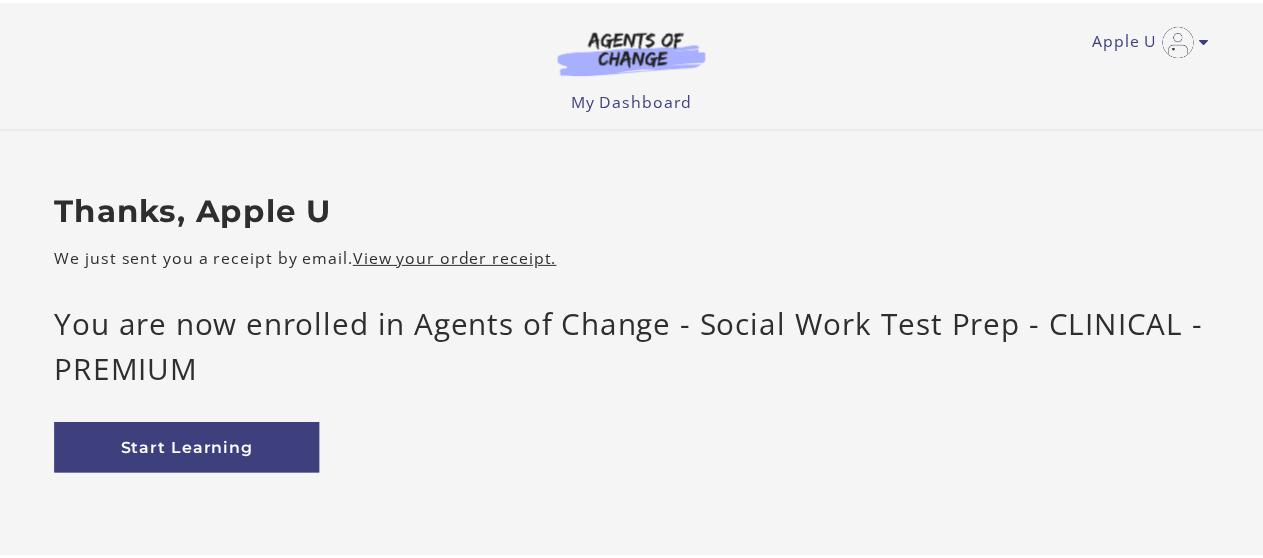 scroll, scrollTop: 0, scrollLeft: 0, axis: both 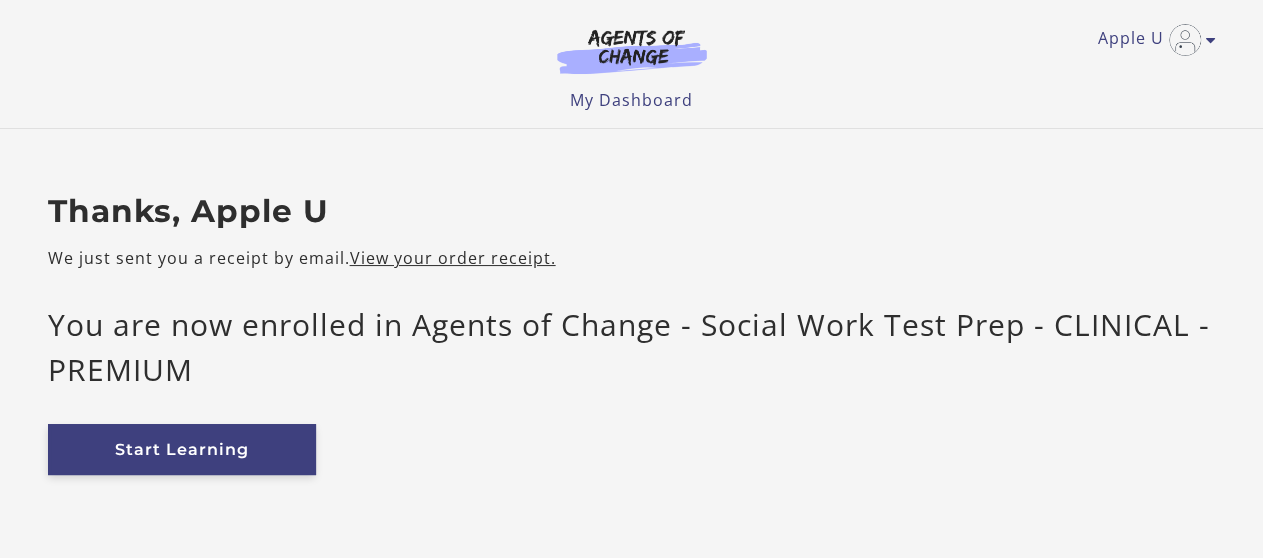 click on "Start Learning" at bounding box center [182, 449] 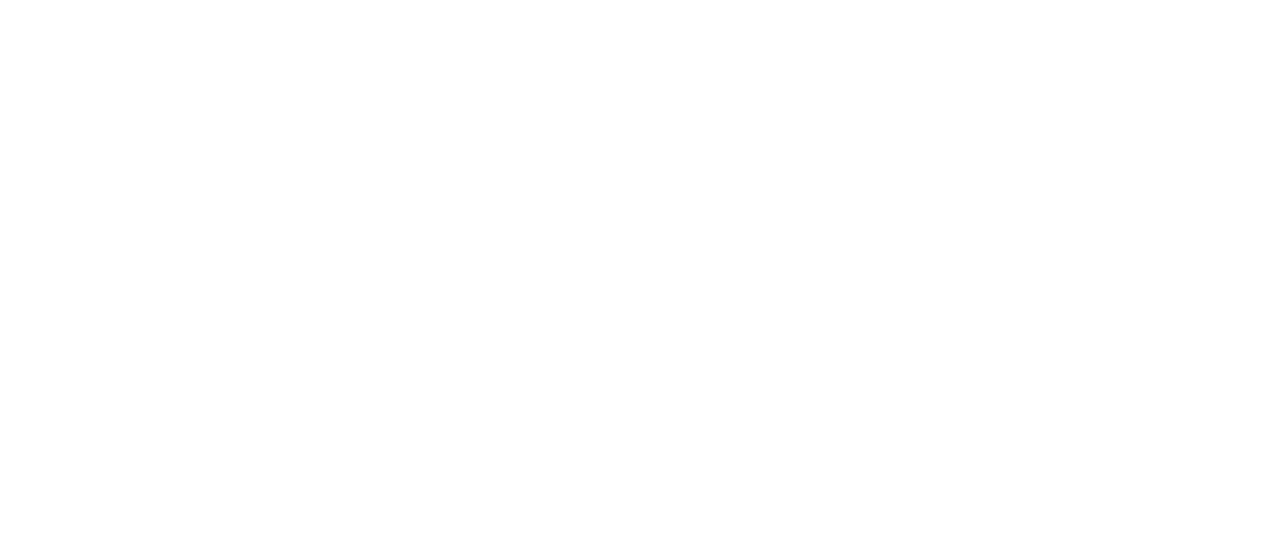 scroll, scrollTop: 0, scrollLeft: 0, axis: both 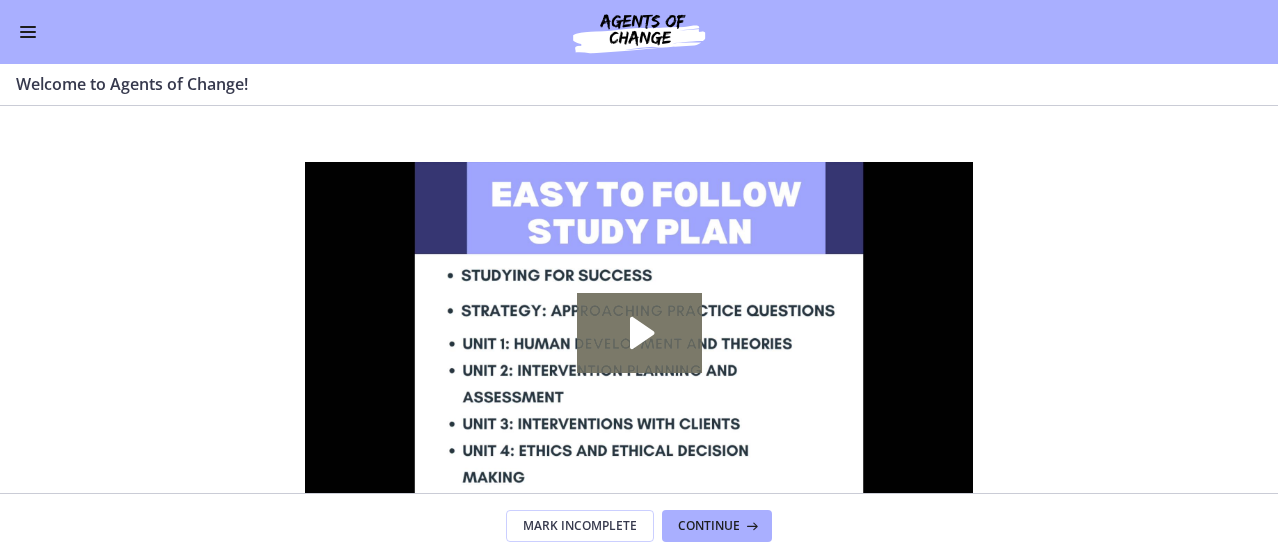 click on "Go to Dashboard" at bounding box center [639, 32] 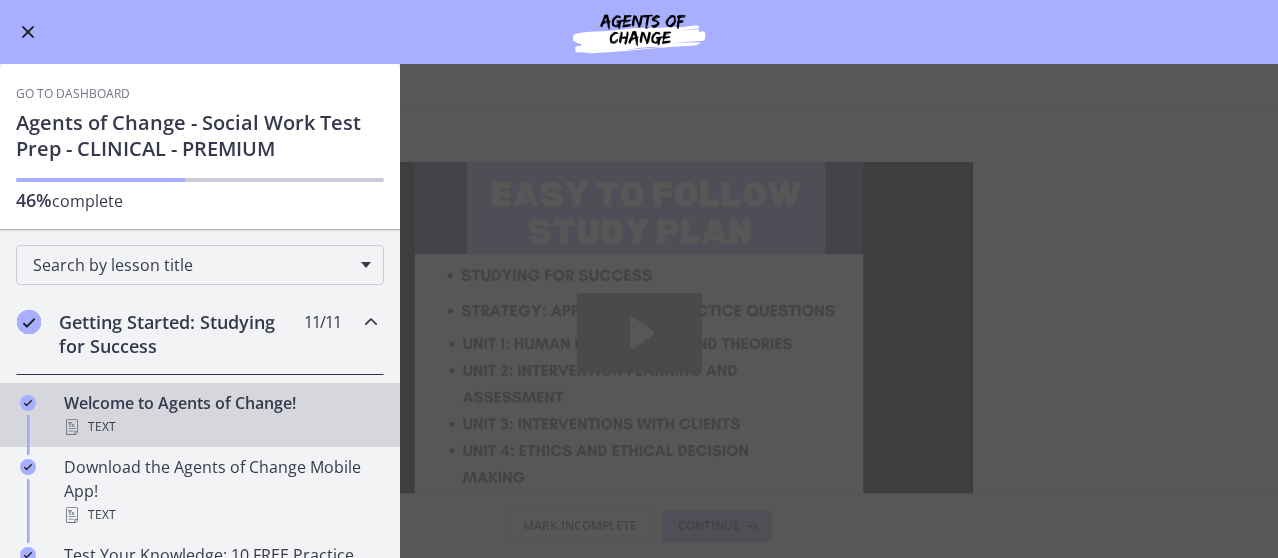 click on "Getting Started: Studying for Success" at bounding box center (181, 334) 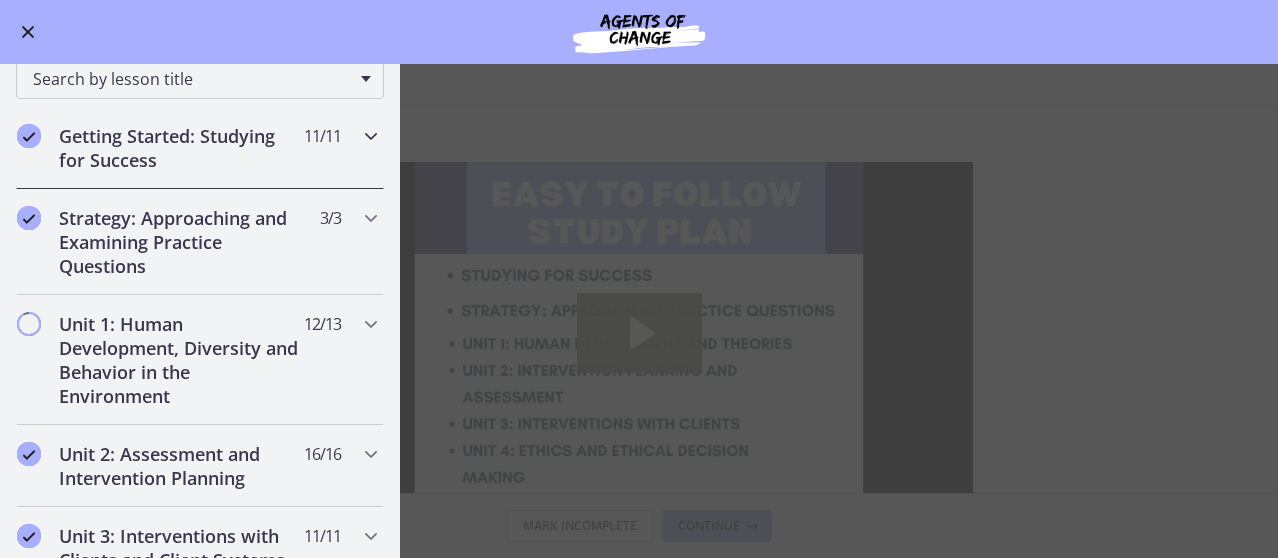 scroll, scrollTop: 200, scrollLeft: 0, axis: vertical 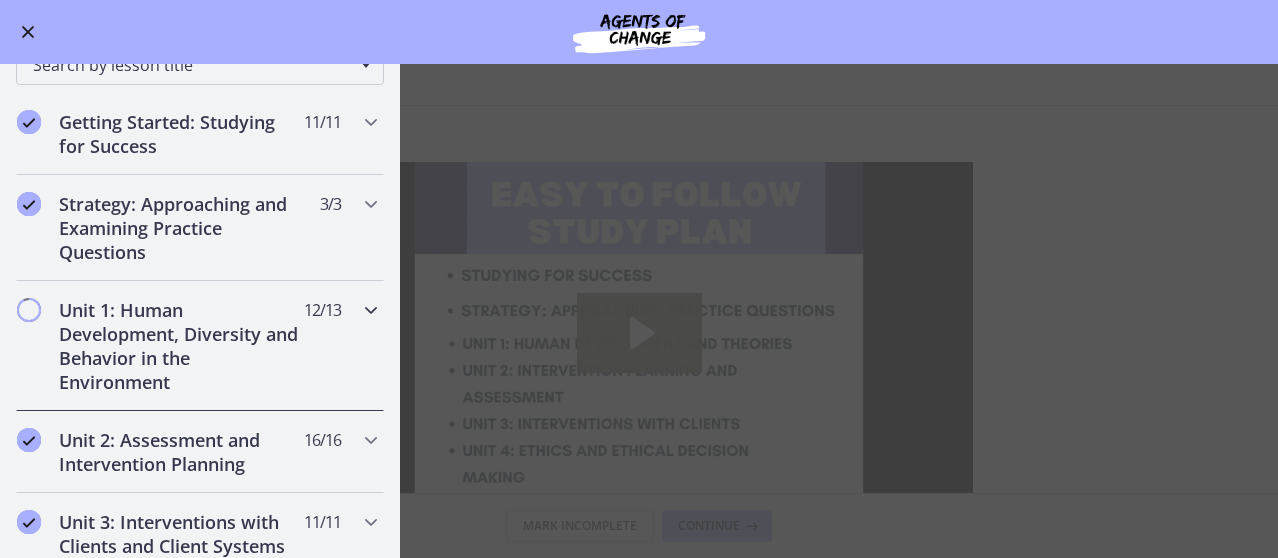 click on "Unit 1: Human Development, Diversity and Behavior in the Environment" at bounding box center (181, 346) 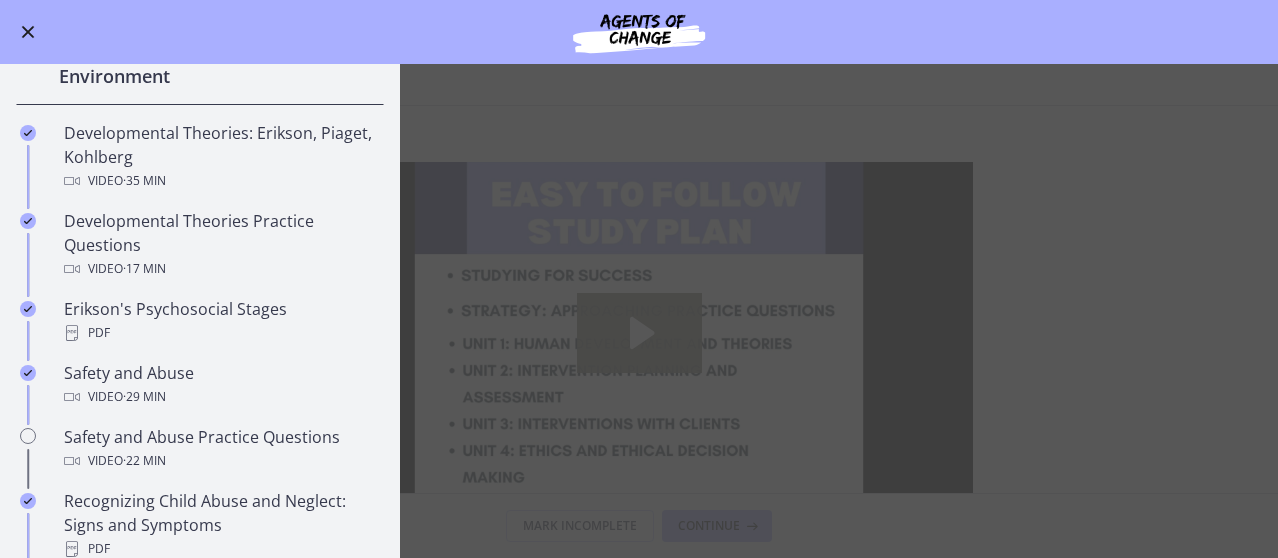 scroll, scrollTop: 520, scrollLeft: 0, axis: vertical 